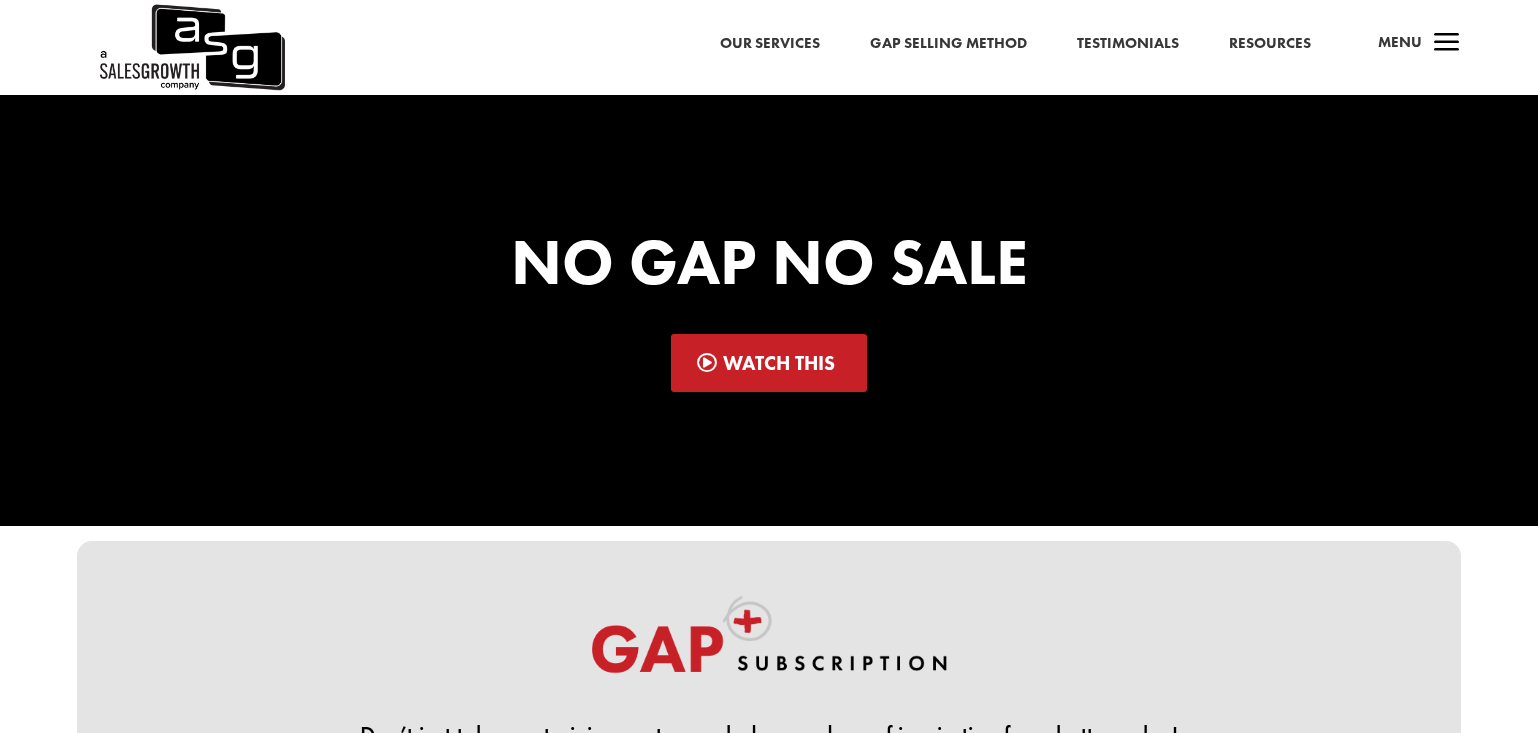 scroll, scrollTop: 545, scrollLeft: 0, axis: vertical 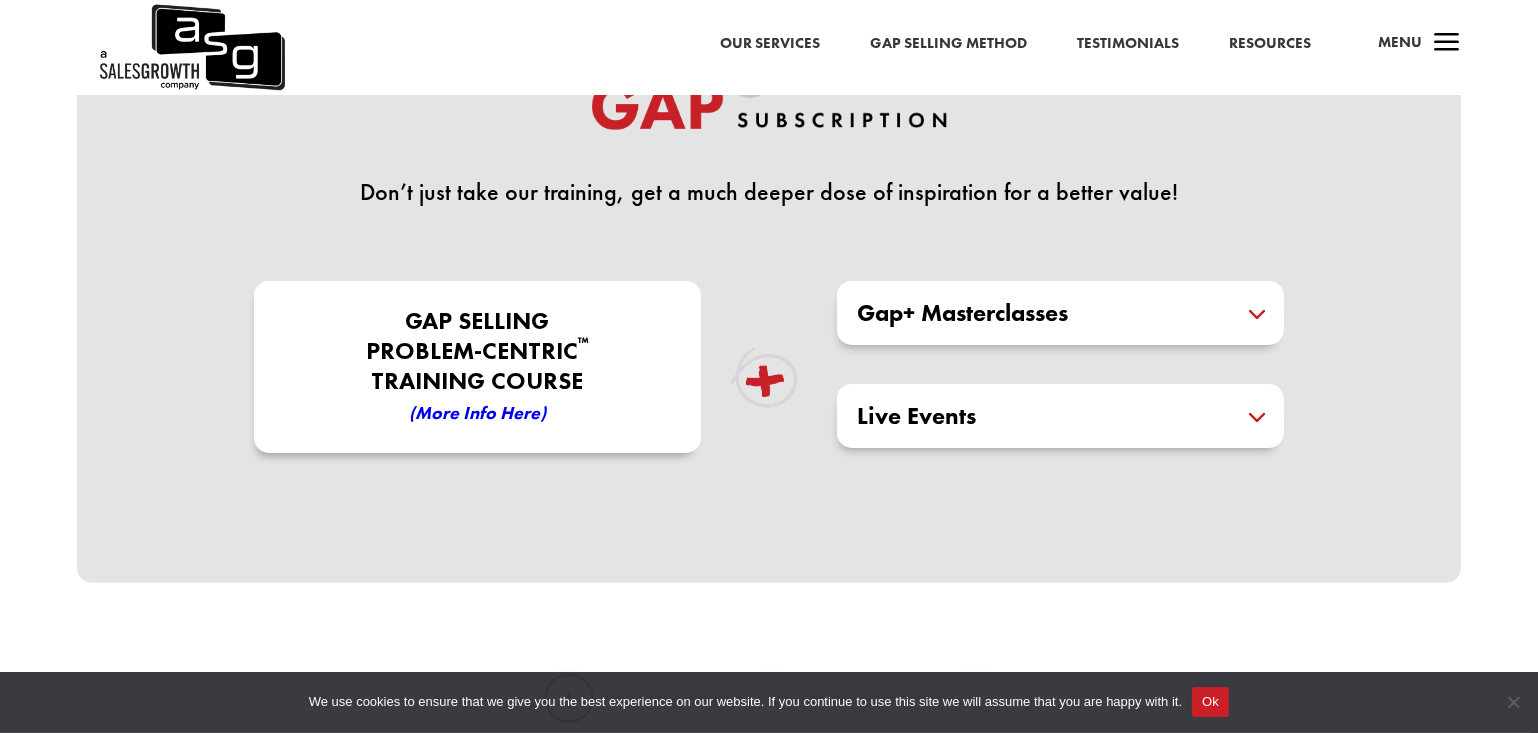click on "Gap+ Masterclasses" at bounding box center (1060, 313) 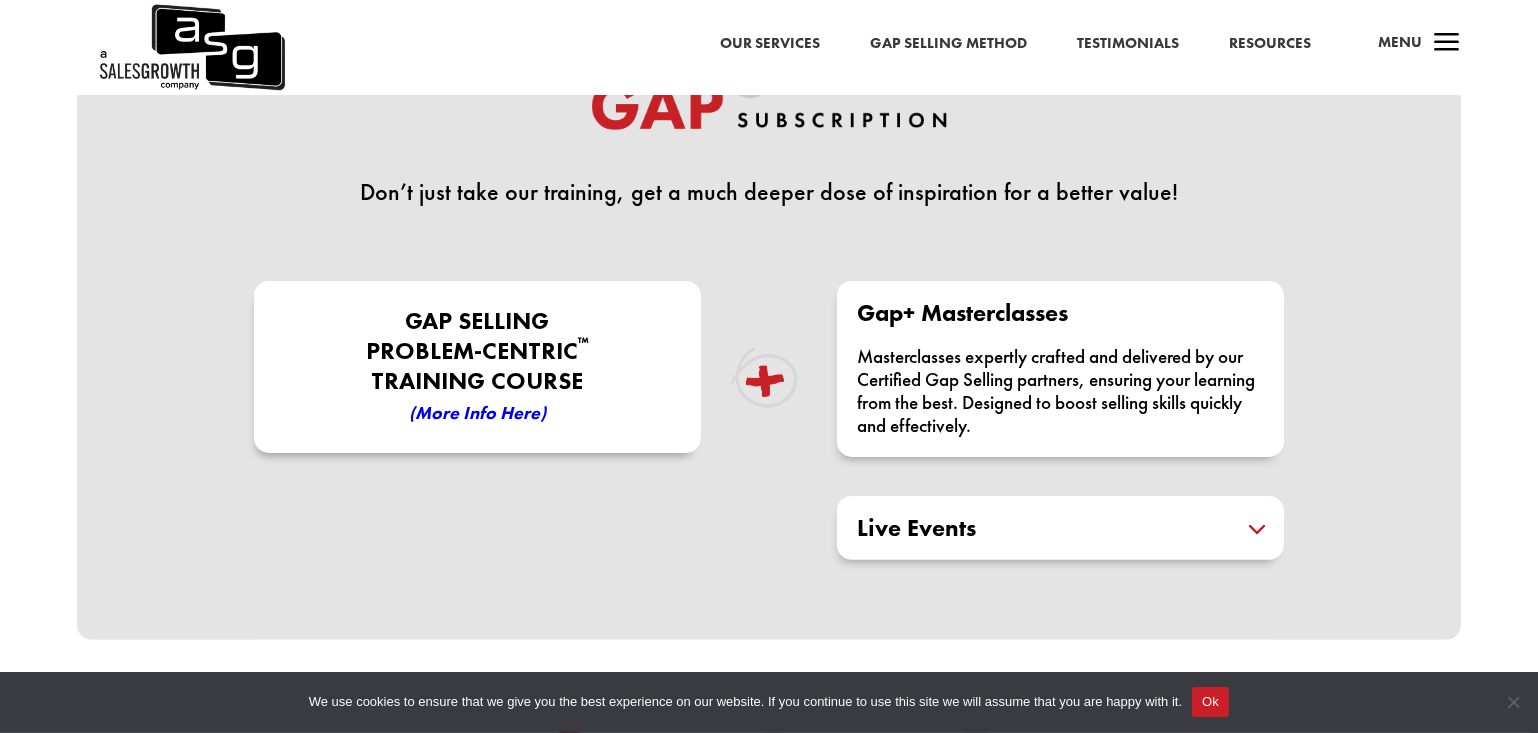 click on "Masterclasses expertly crafted and delivered by our Certified Gap Selling partners, ensuring your learning from the best. Designed to boost selling skills quickly and effectively." at bounding box center (1060, 391) 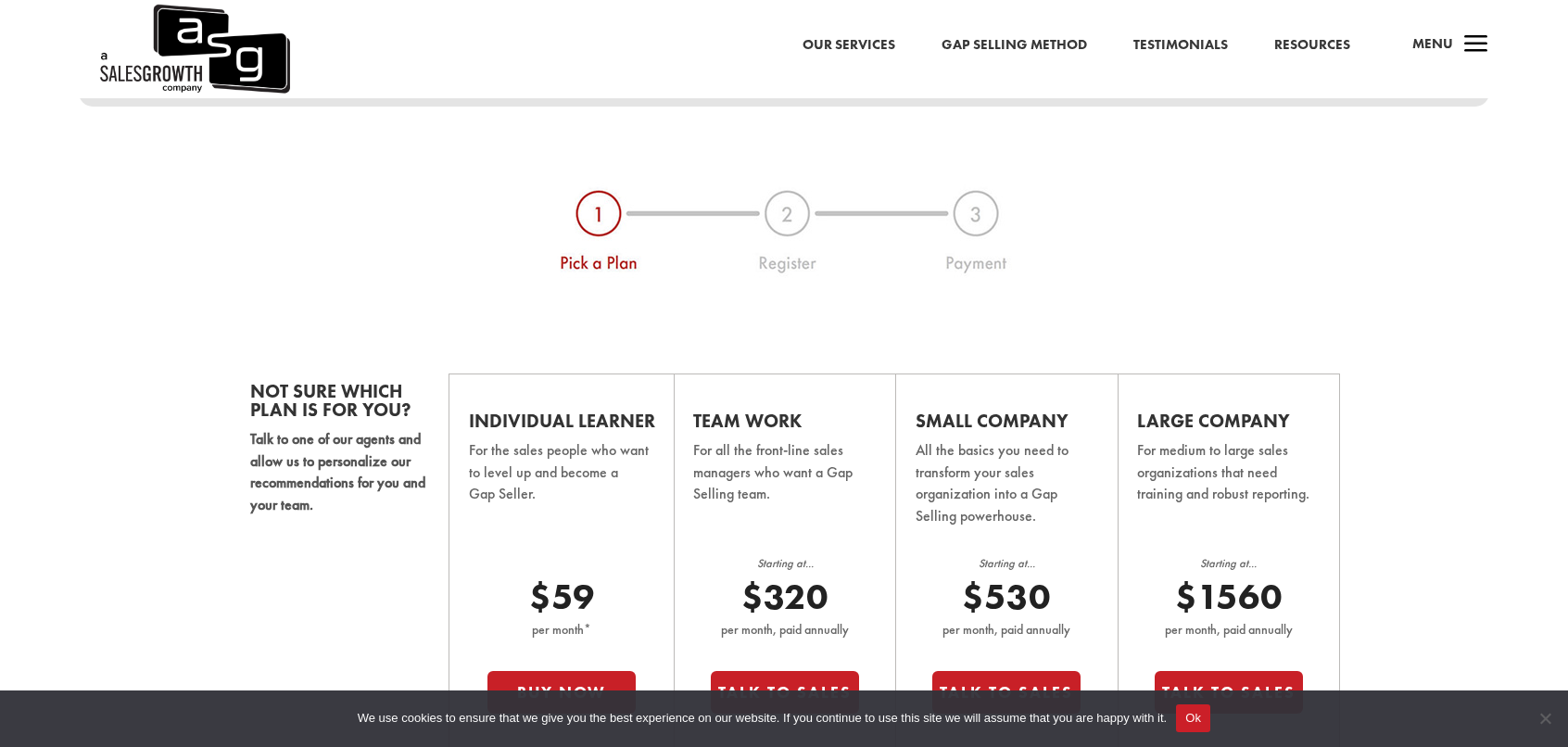 scroll, scrollTop: 1483, scrollLeft: 0, axis: vertical 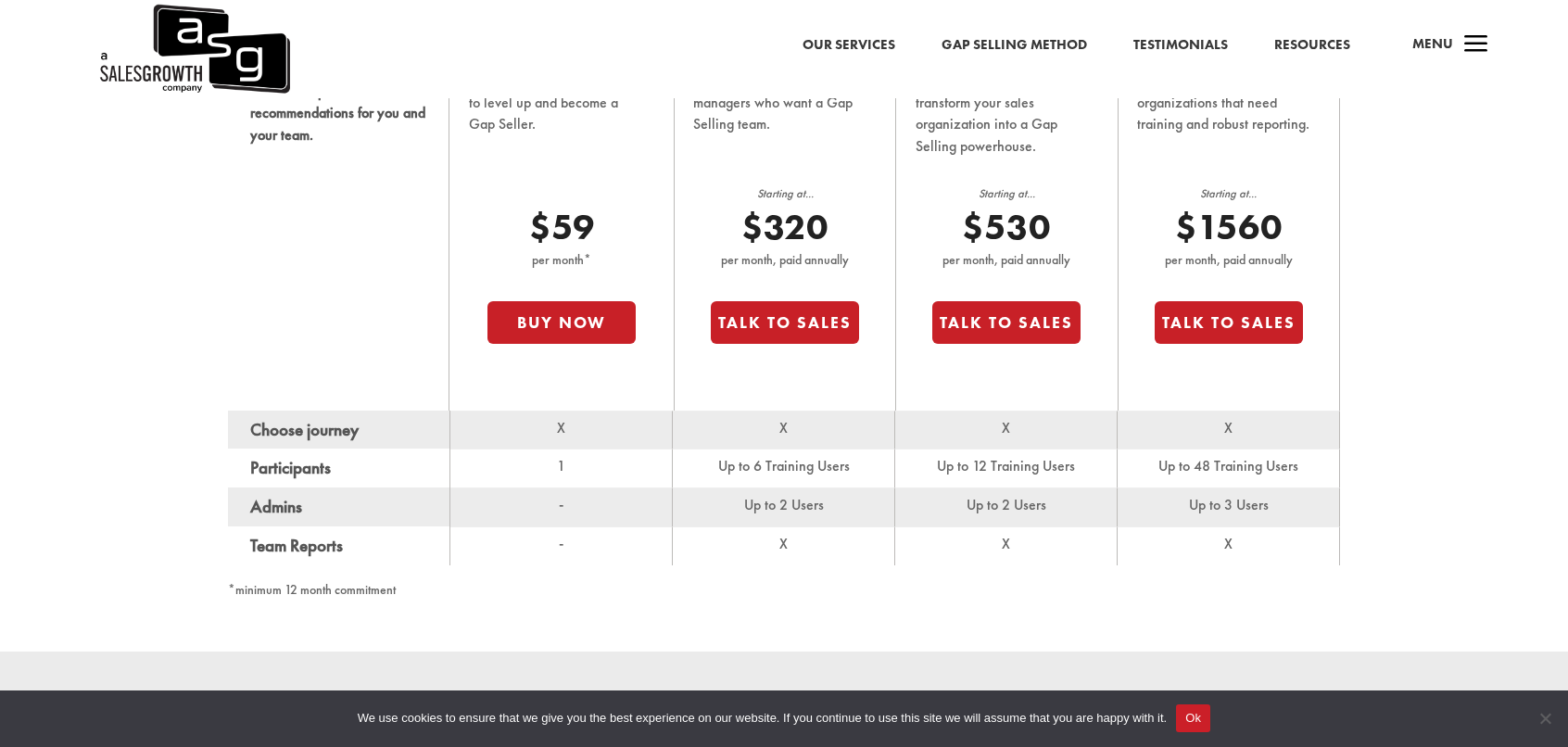 click on "Not sure which plan is for you?
Talk to one of our agents and allow us to personalize our recommendations for you and your team.
Individual Learner
For the sales people who want to level up and become a Gap Seller.
$59
per month*
Buy Now
Team Work
For all the front-line sales managers who want a Gap Selling team.
Starting at...
$320
per month, paid annually
Talk to Sales
Small Company
All the basics you need to transform your sales organization into a Gap Selling powerhouse.
Starting at...
$530
per month, paid annually
Talk to Sales
Large Company" at bounding box center (784, 293) 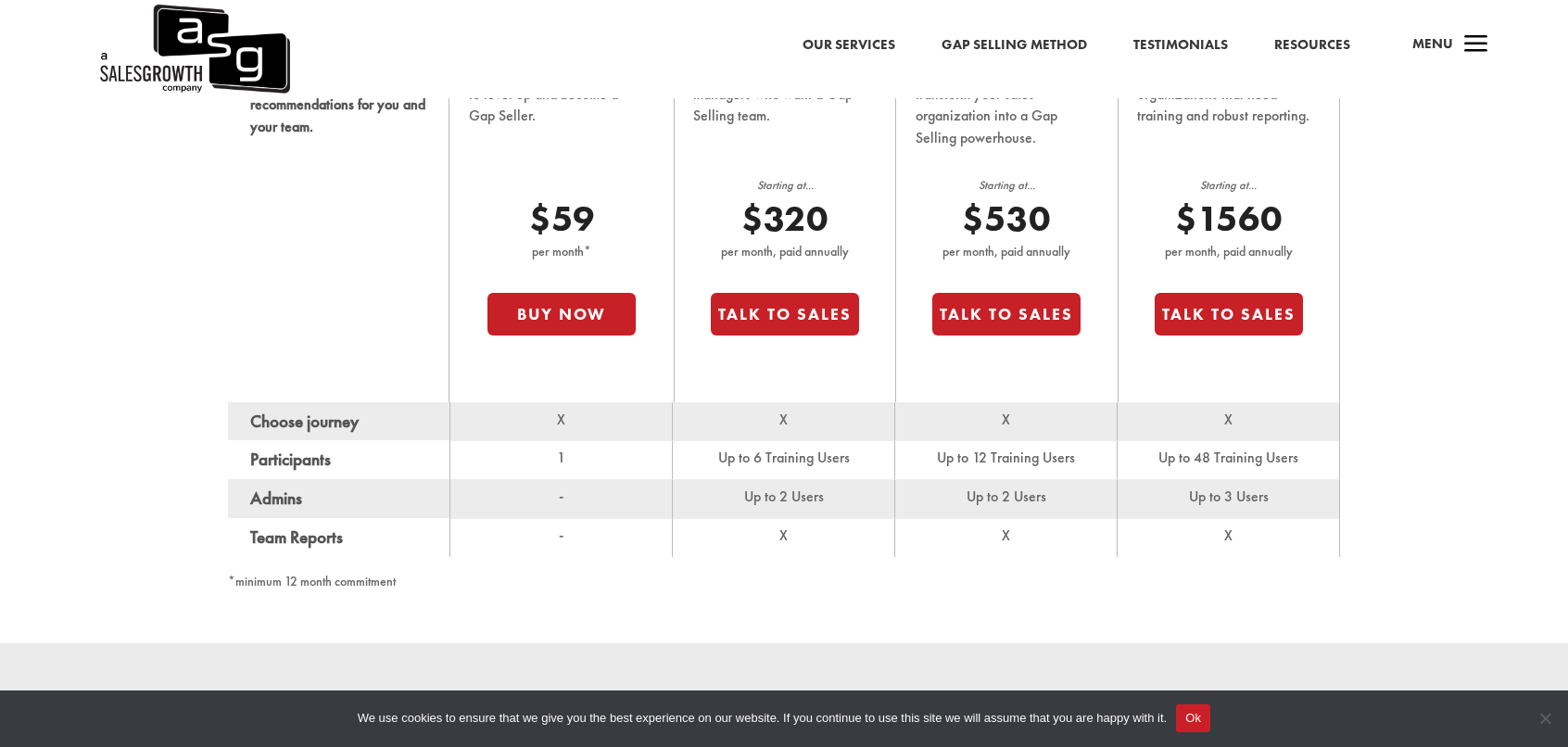 scroll, scrollTop: 1297, scrollLeft: 0, axis: vertical 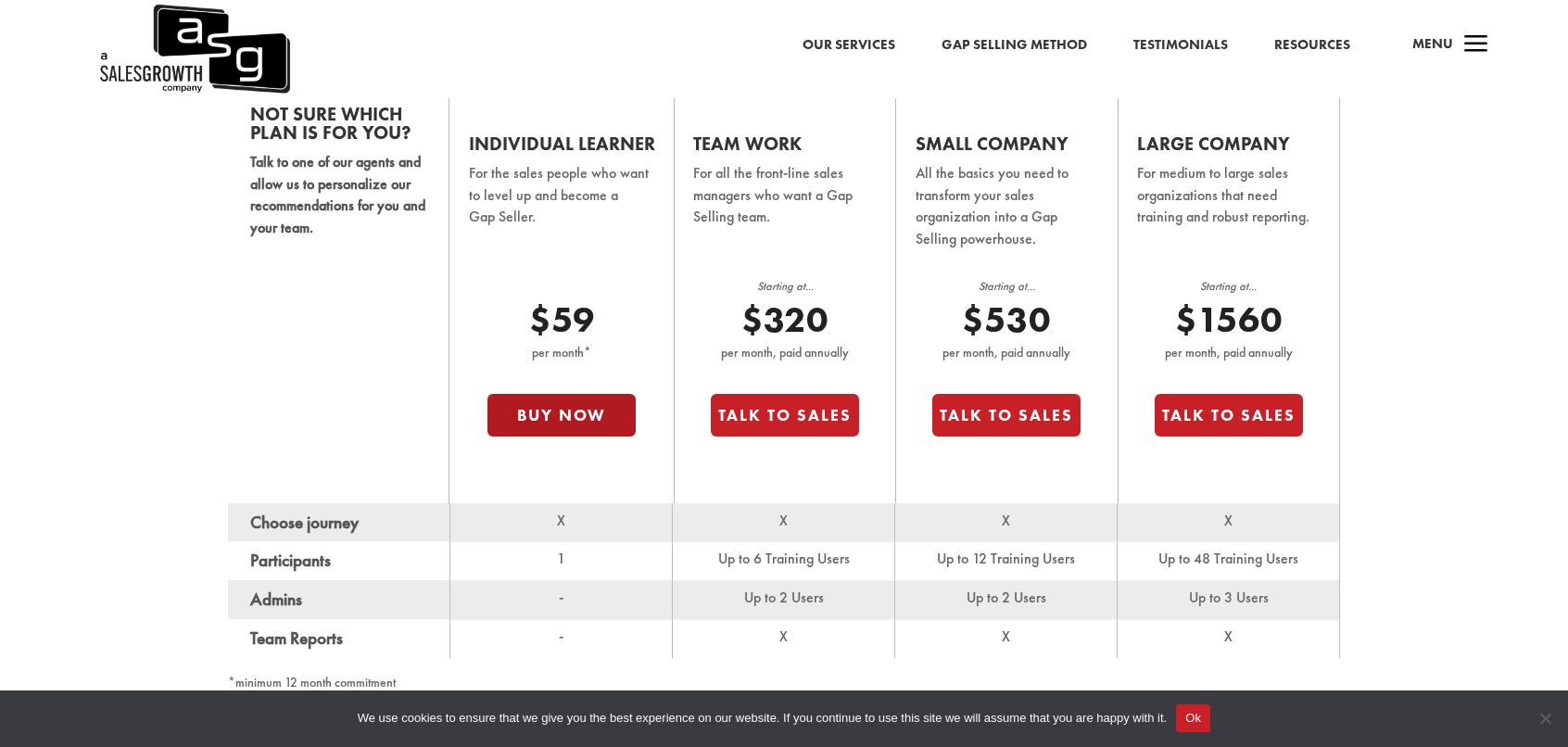 click on "Buy Now" at bounding box center (562, 415) 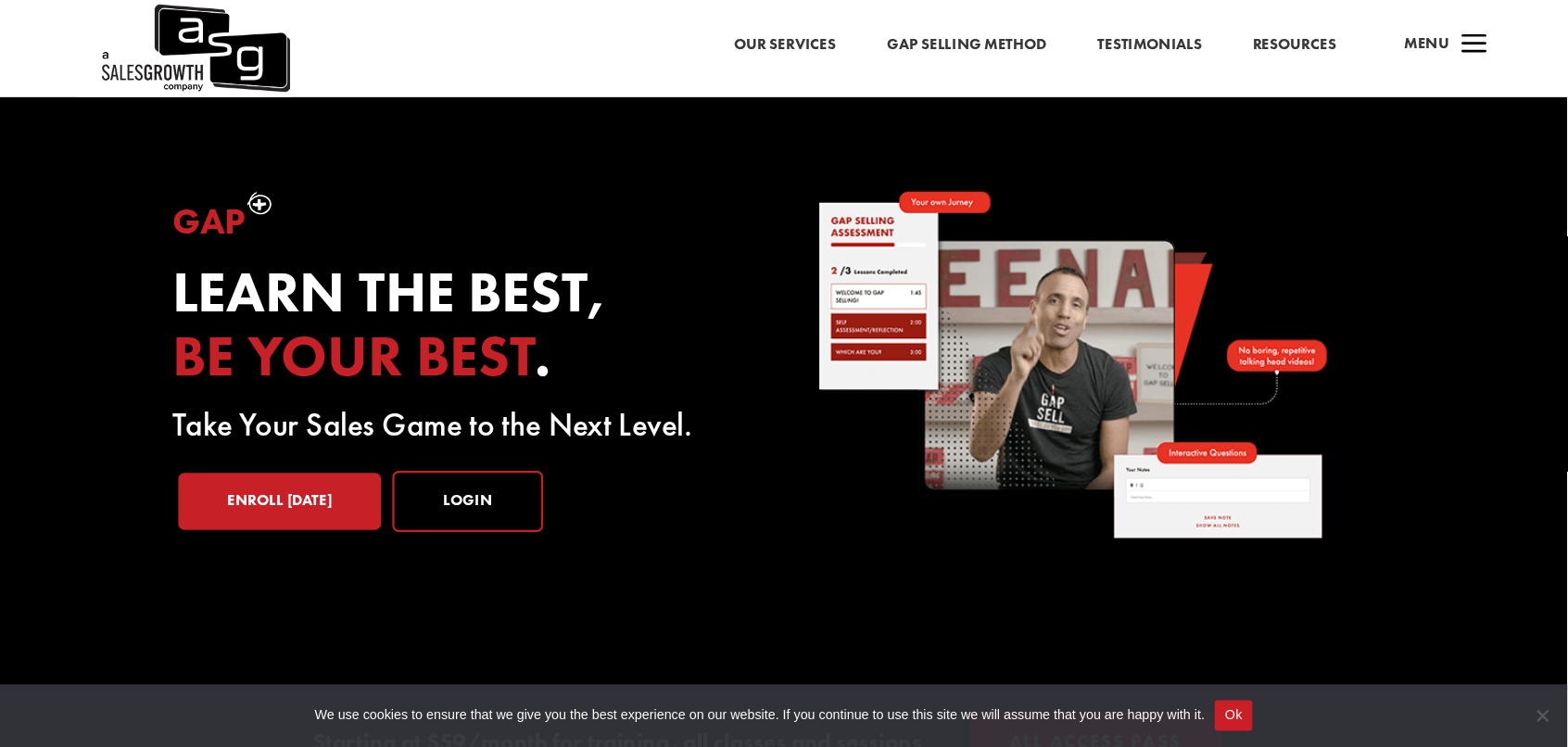scroll, scrollTop: 0, scrollLeft: 0, axis: both 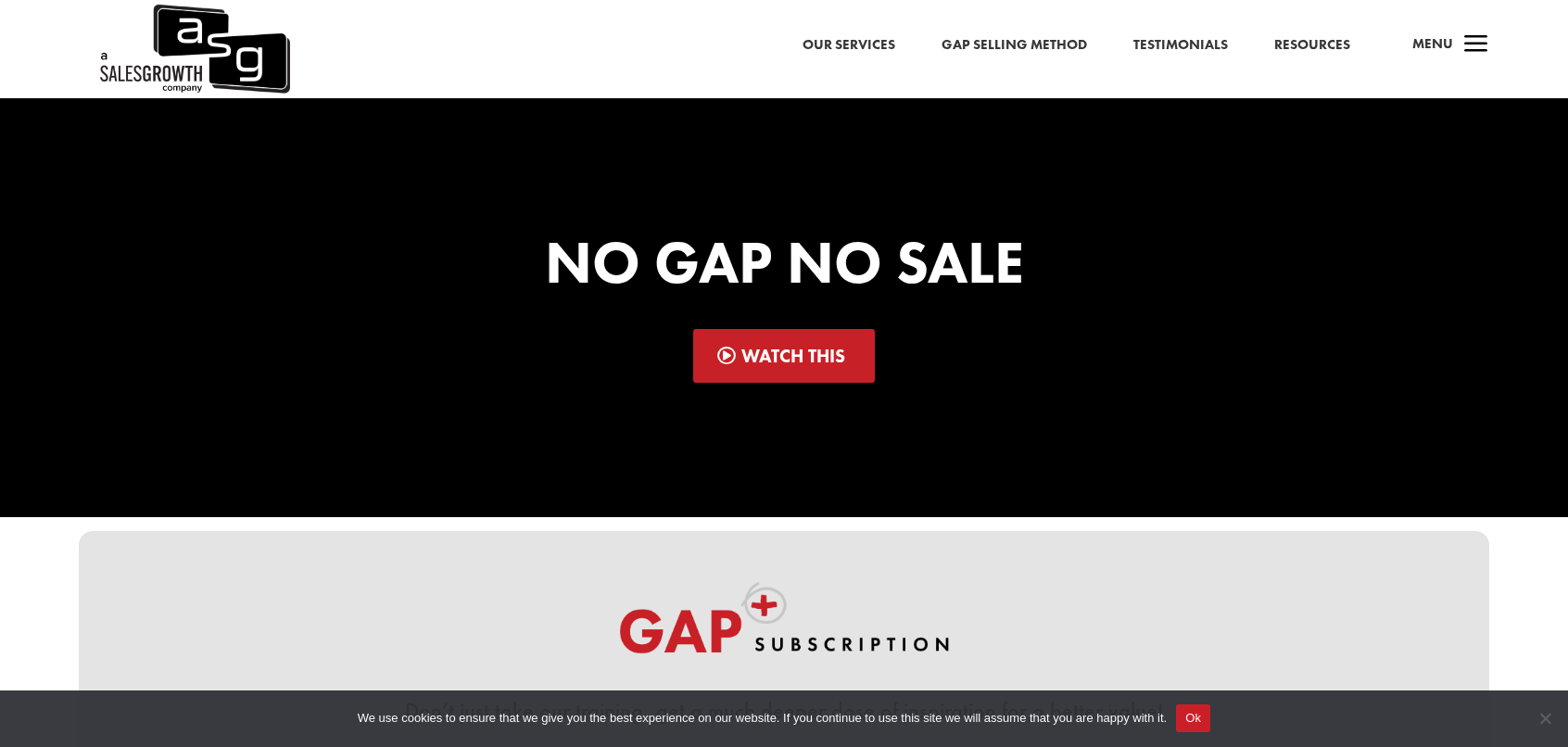 click on "Gap Selling Method" at bounding box center (1014, 45) 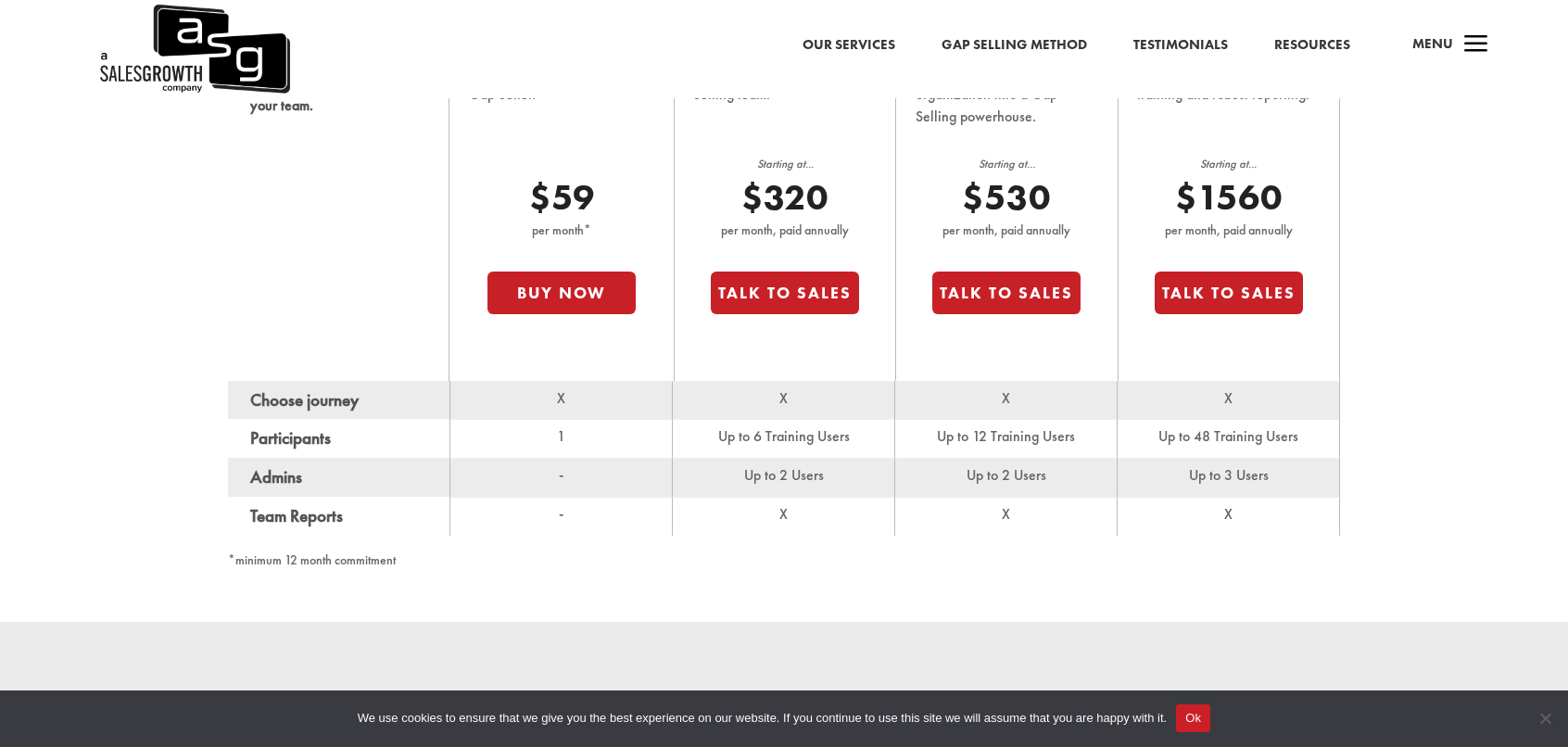 scroll, scrollTop: 1298, scrollLeft: 0, axis: vertical 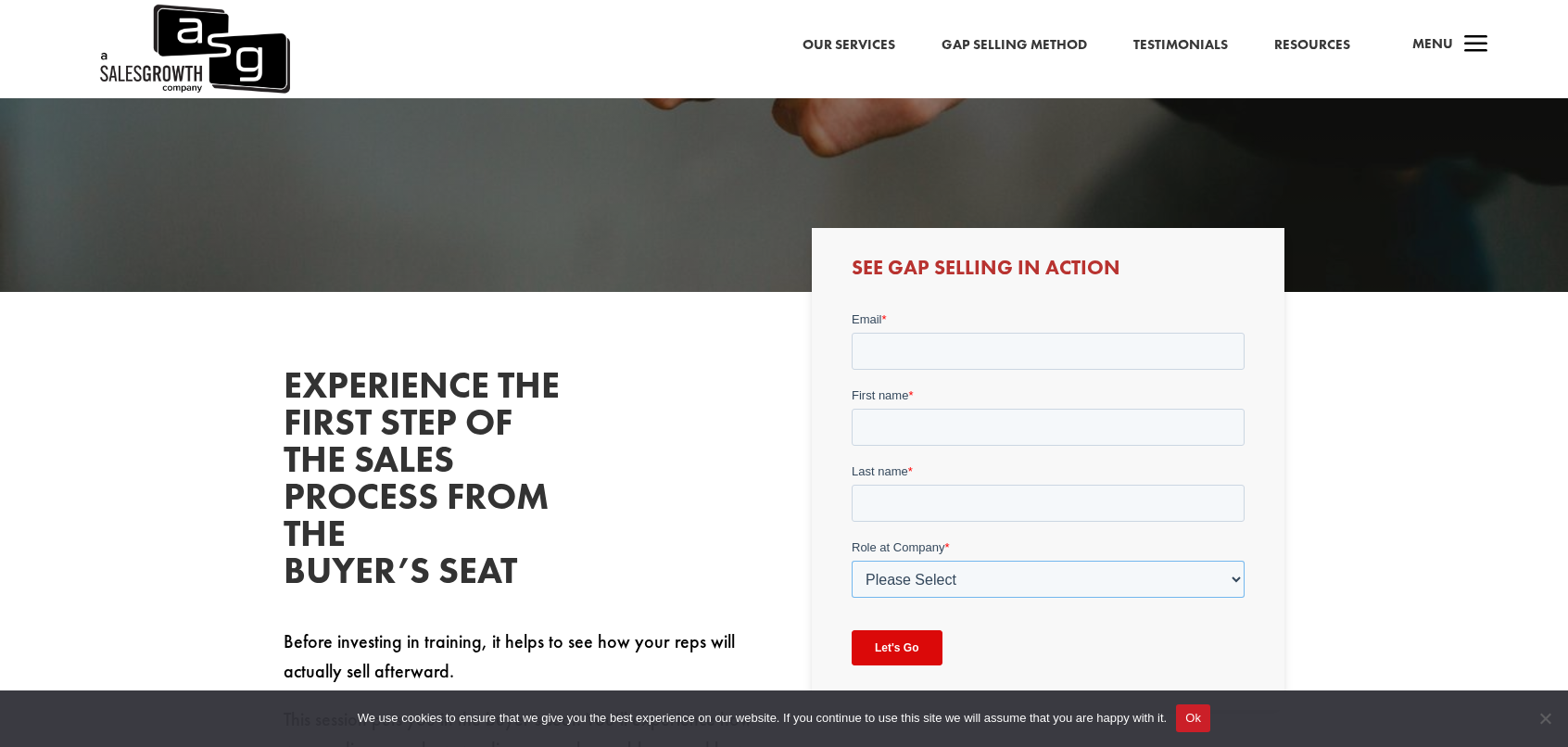 click on "Please Select C-Level (CRO, CSO, etc) Senior Leadership (VP of Sales, VP of Enablement, etc) Director/Manager (Sales Director, Regional Sales Manager, etc) Individual Contributor (AE, SDR, CSM, etc) Other" at bounding box center [1047, 579] 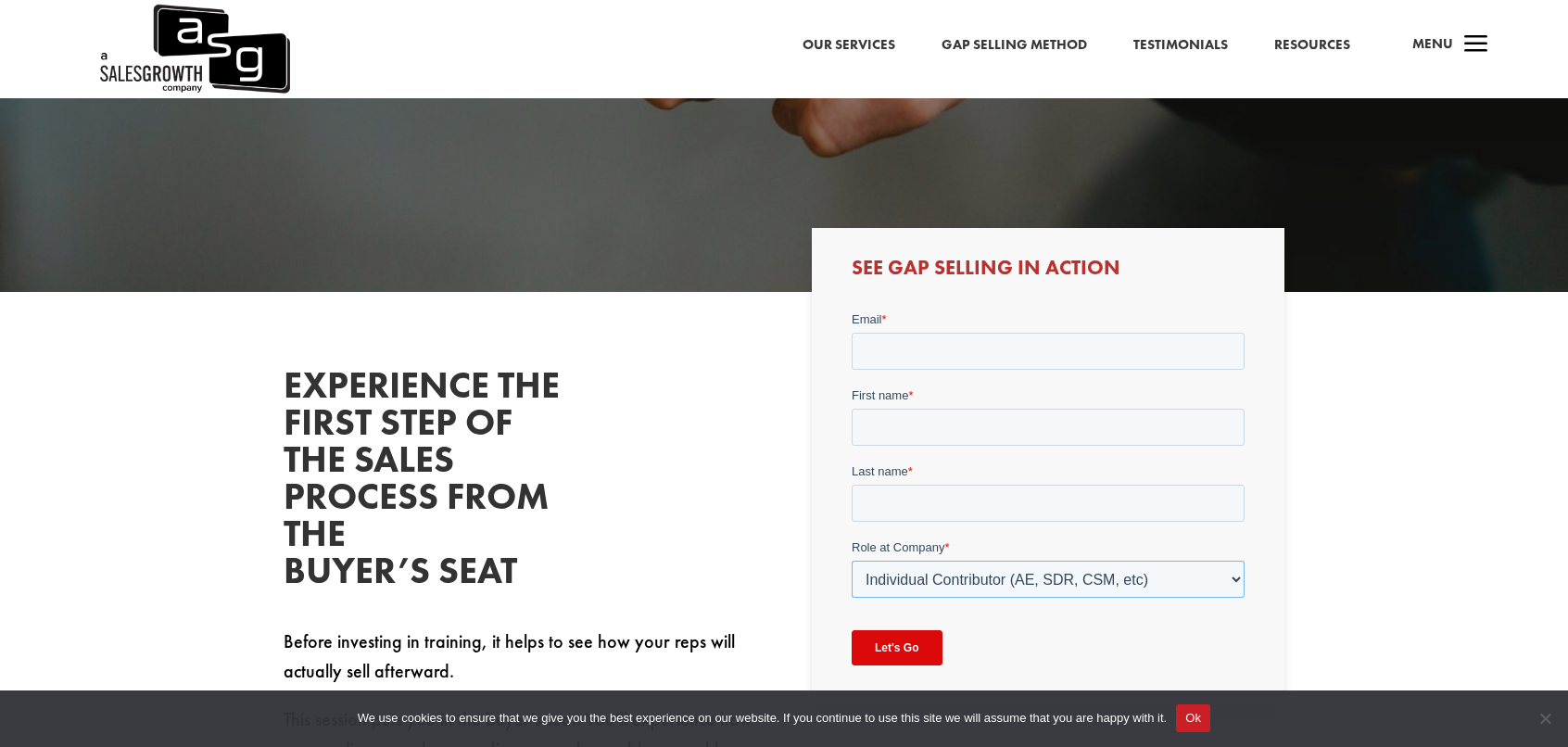 click on "Please Select C-Level (CRO, CSO, etc) Senior Leadership (VP of Sales, VP of Enablement, etc) Director/Manager (Sales Director, Regional Sales Manager, etc) Individual Contributor (AE, SDR, CSM, etc) Other" at bounding box center (1047, 579) 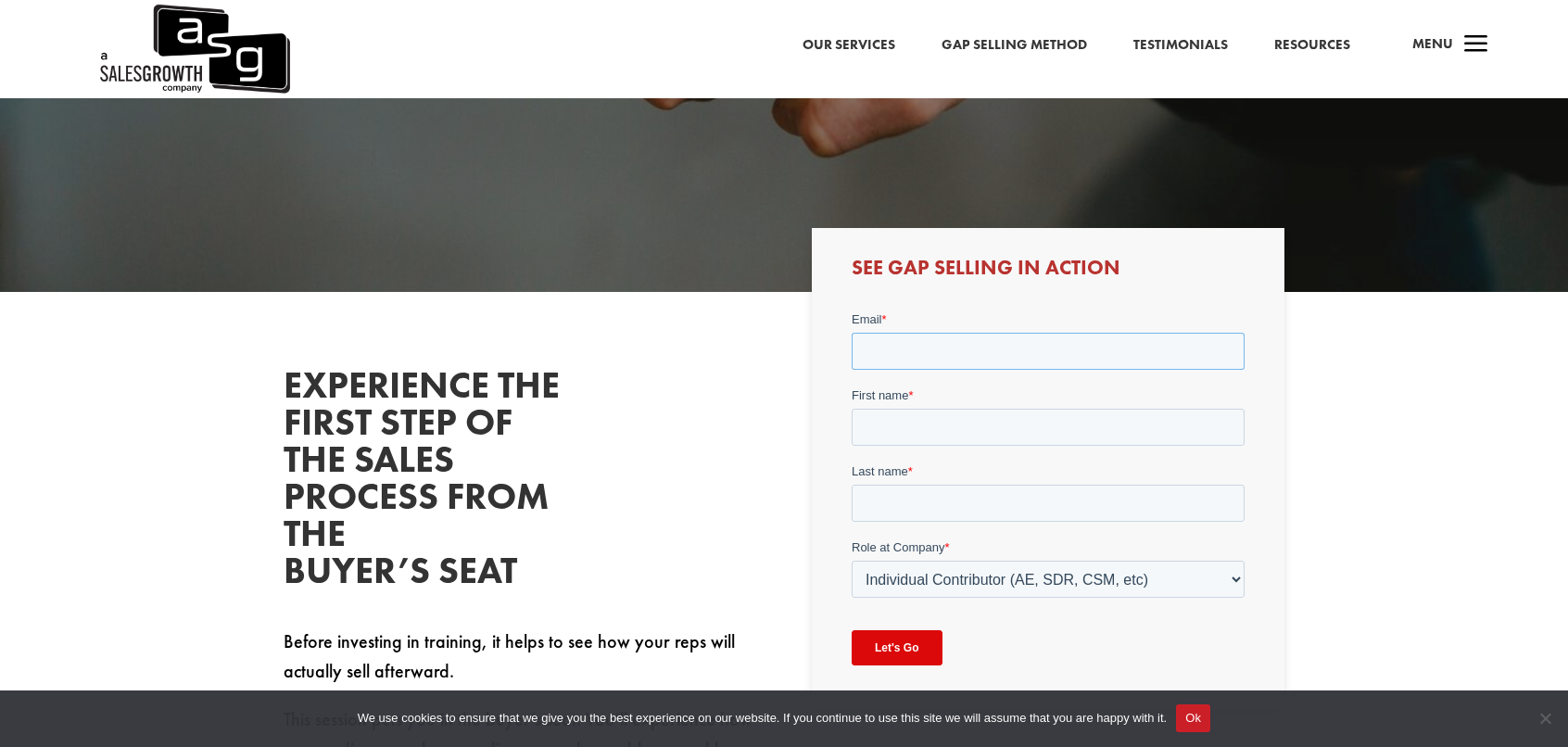 click on "Email *" at bounding box center (1047, 351) 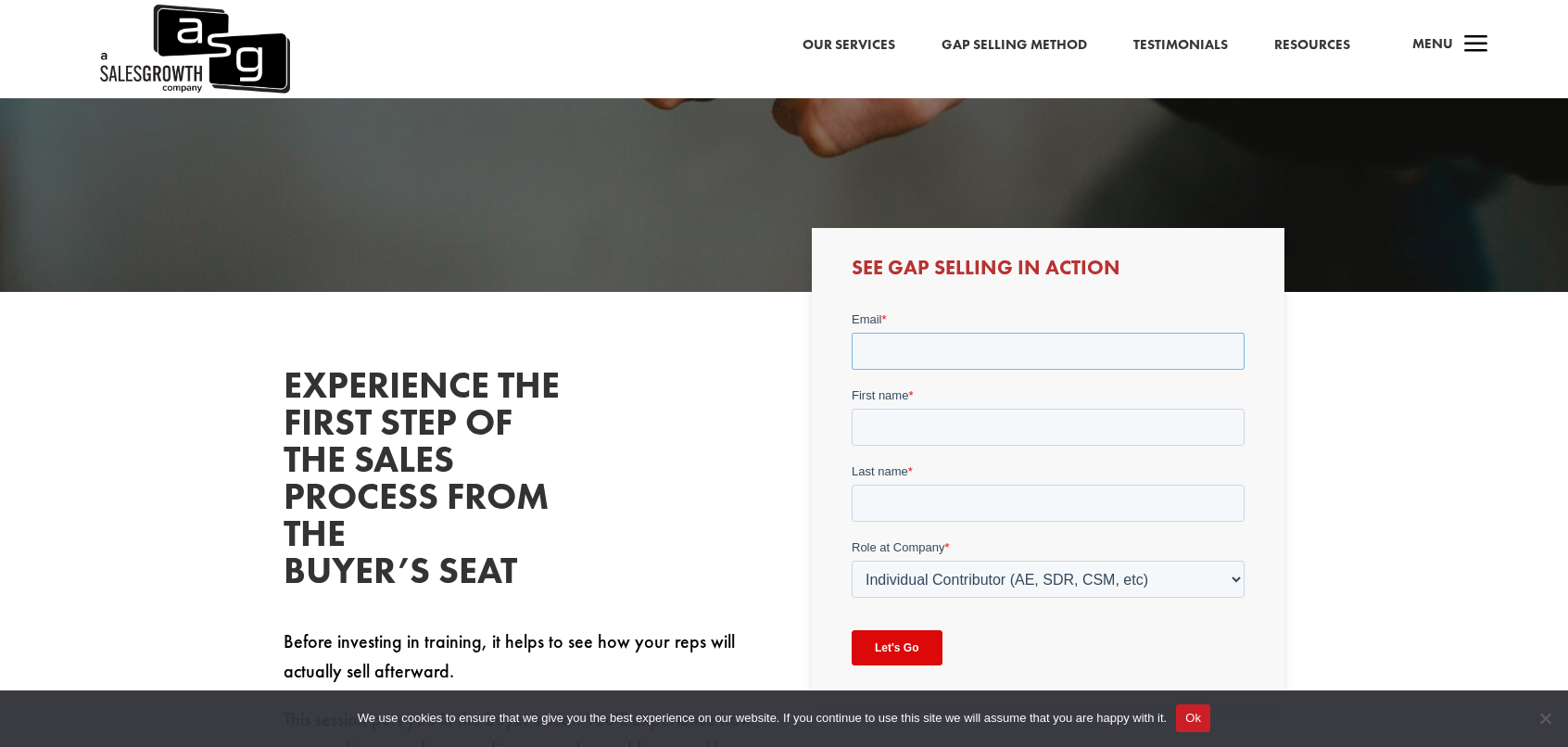 type on "[EMAIL_ADDRESS][DOMAIN_NAME]" 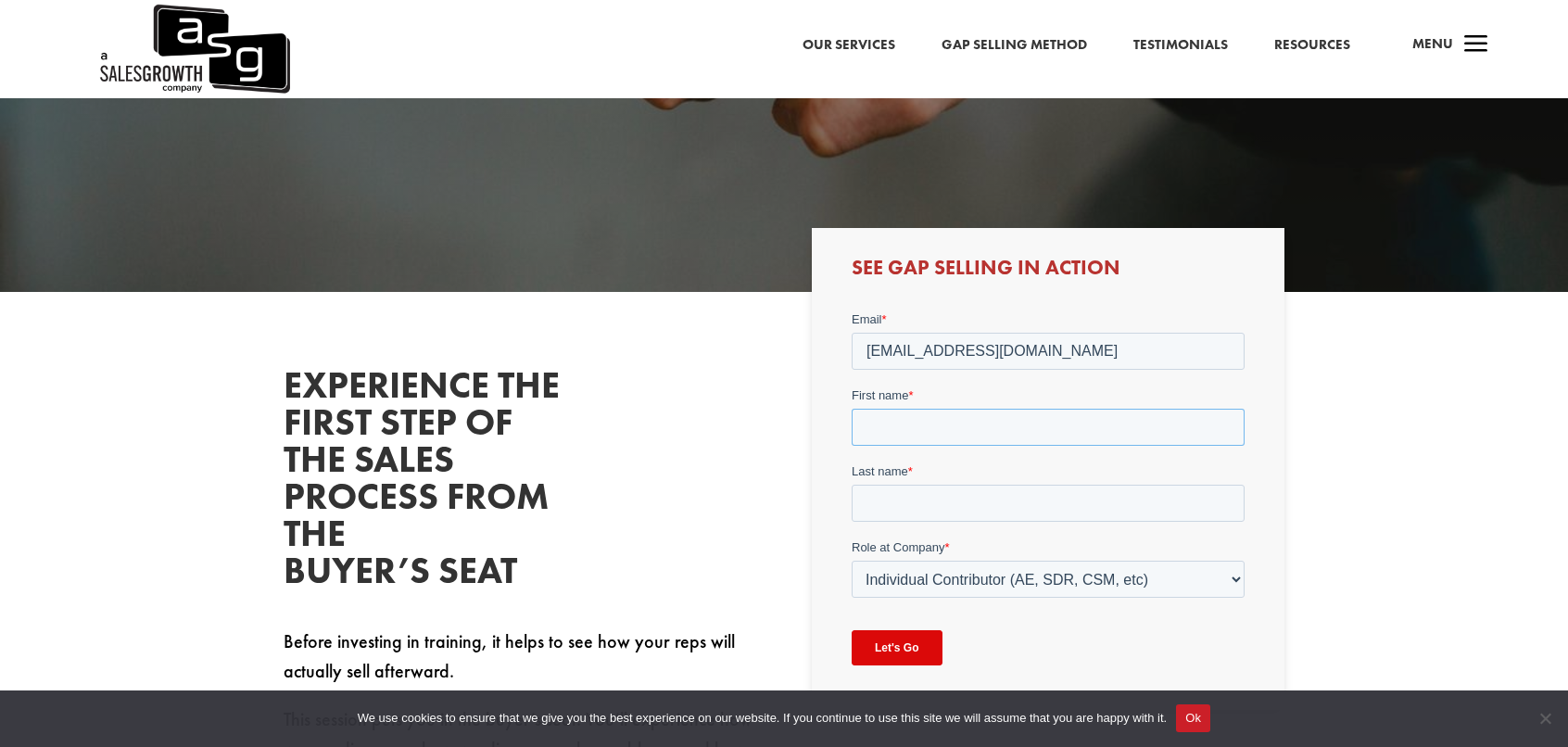 type on "Azkar" 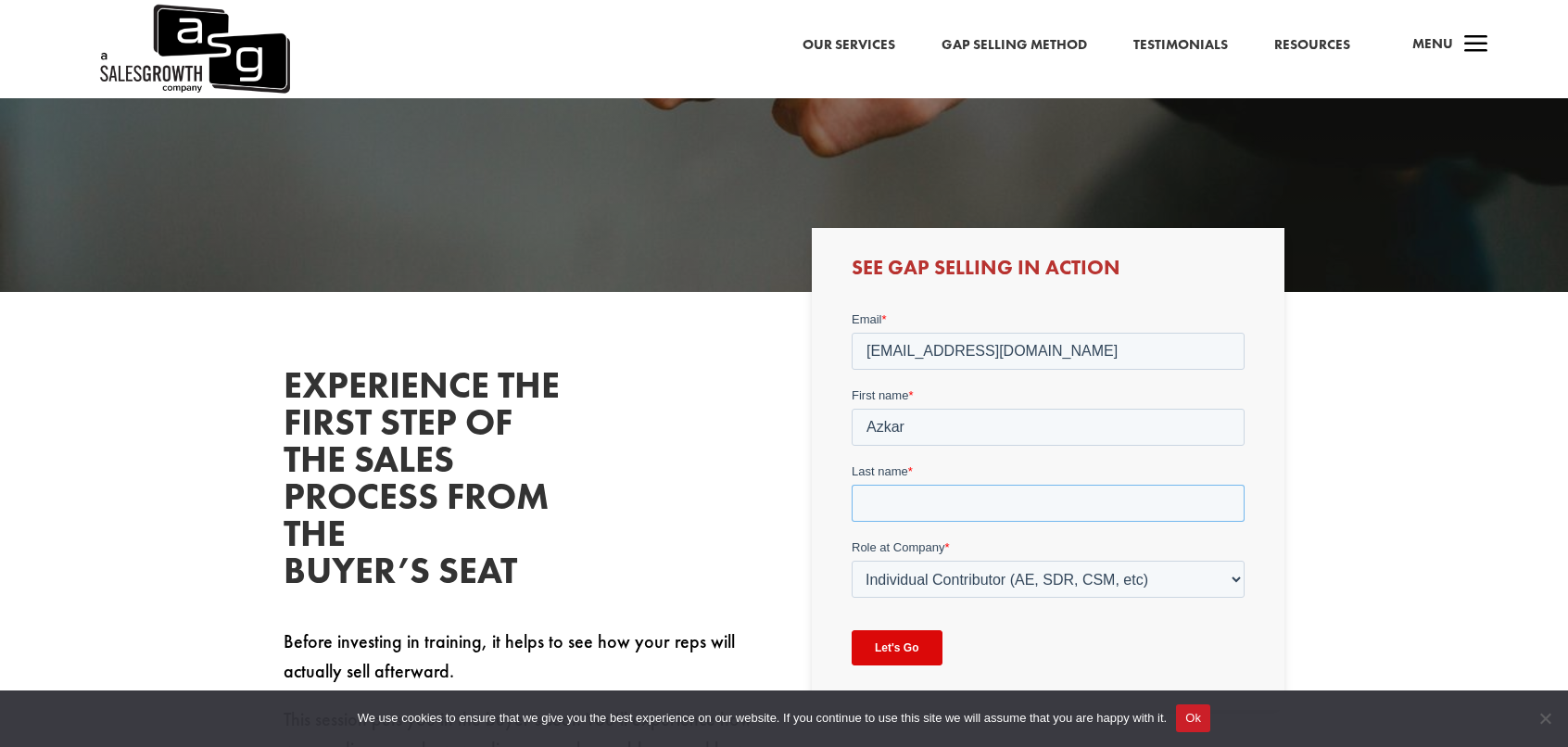 type on "[PERSON_NAME]" 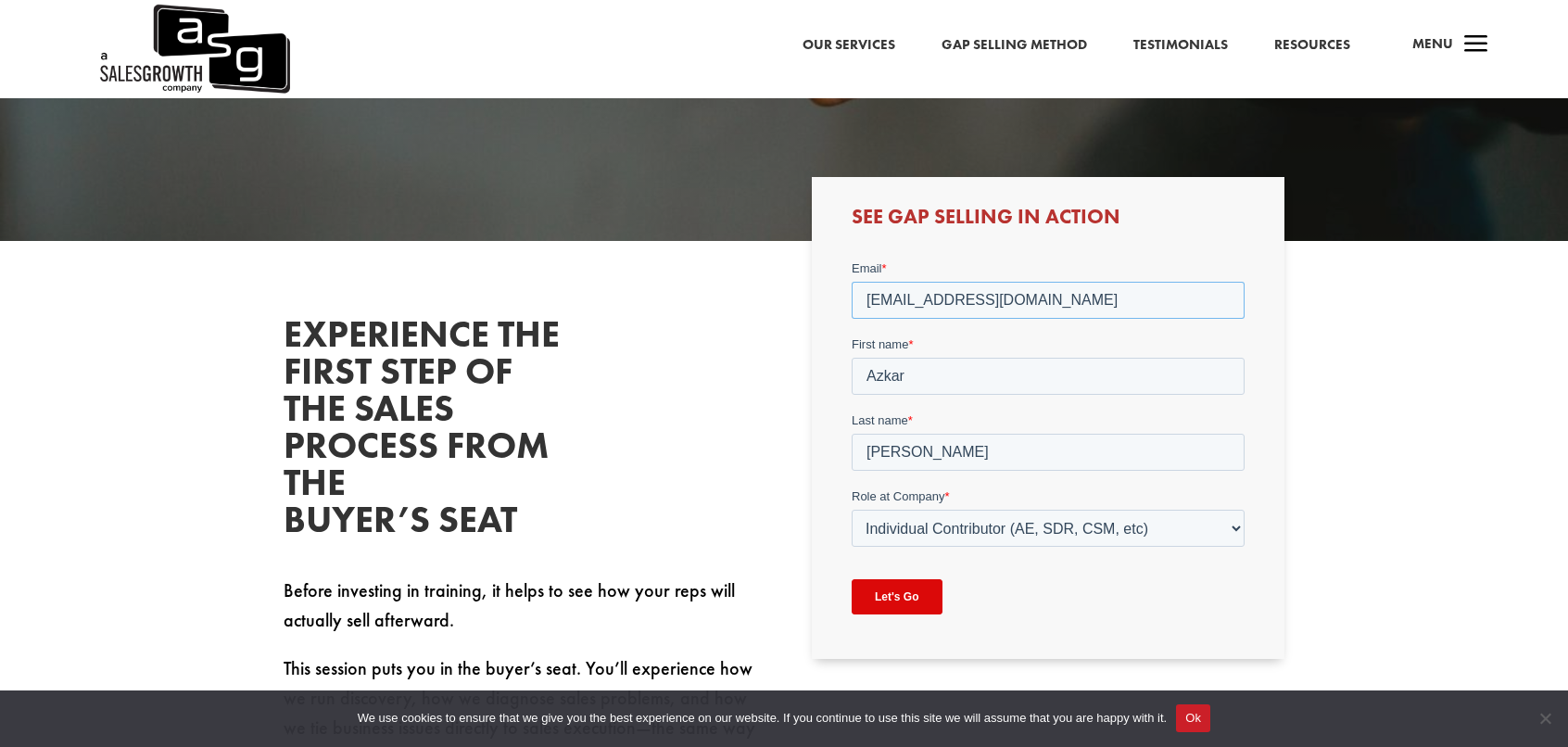 scroll, scrollTop: 463, scrollLeft: 0, axis: vertical 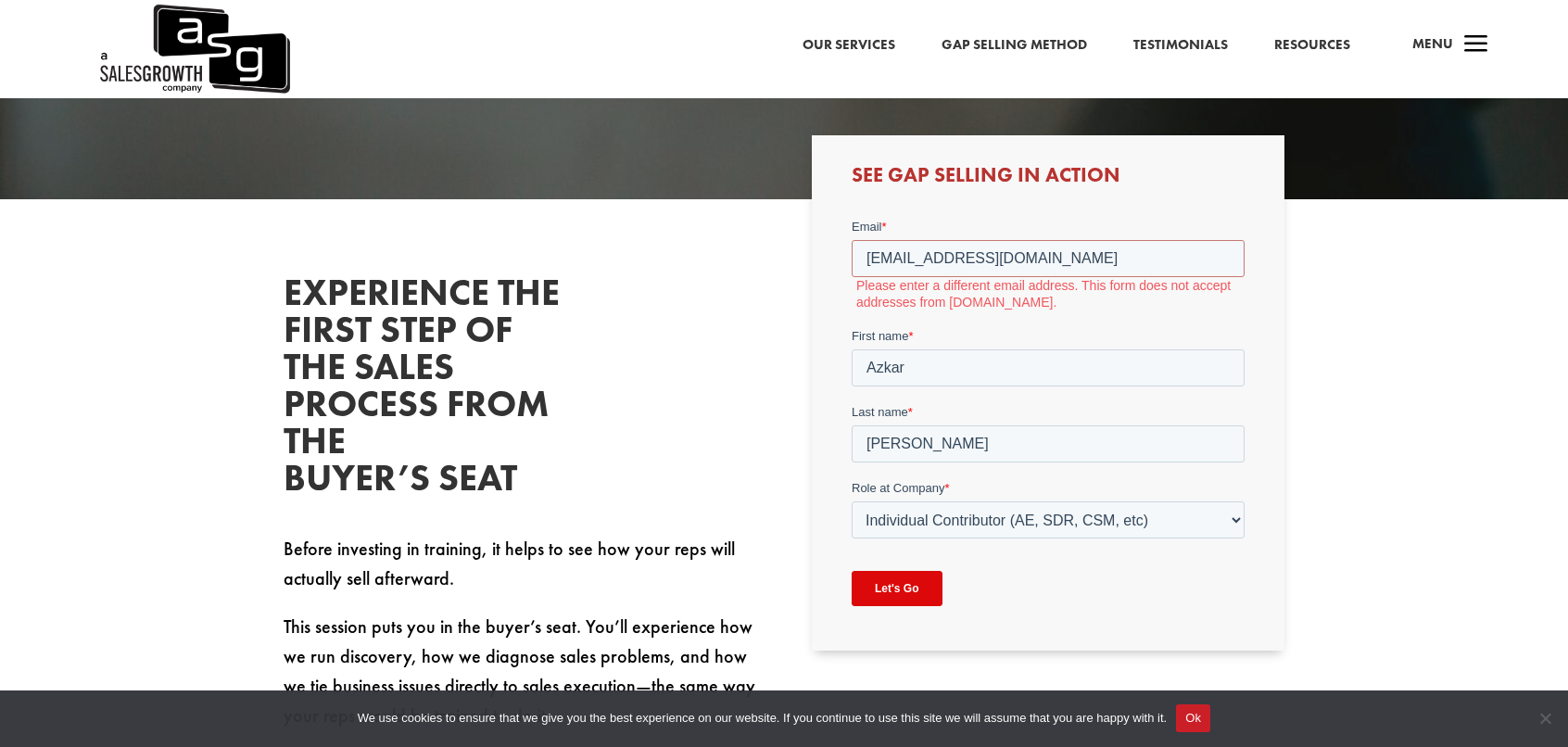 click on "Experience the First Step of the Sales Process From the Buyer’s Seat
Before investing in training, it helps to see how your reps will actually sell afterward.
This session puts you in the buyer’s seat. You’ll experience how we run discovery, how we diagnose sales problems, and how we tie business issues directly to sales execution—the same way your reps would be trained to do it.
By the end, you’ll know:
If you’re leaving money on the table because of how your team sells
What a problem-centric sales process looks like
Whether Gap Selling is a fit
See Gap Selling in Action" at bounding box center [784, 559] 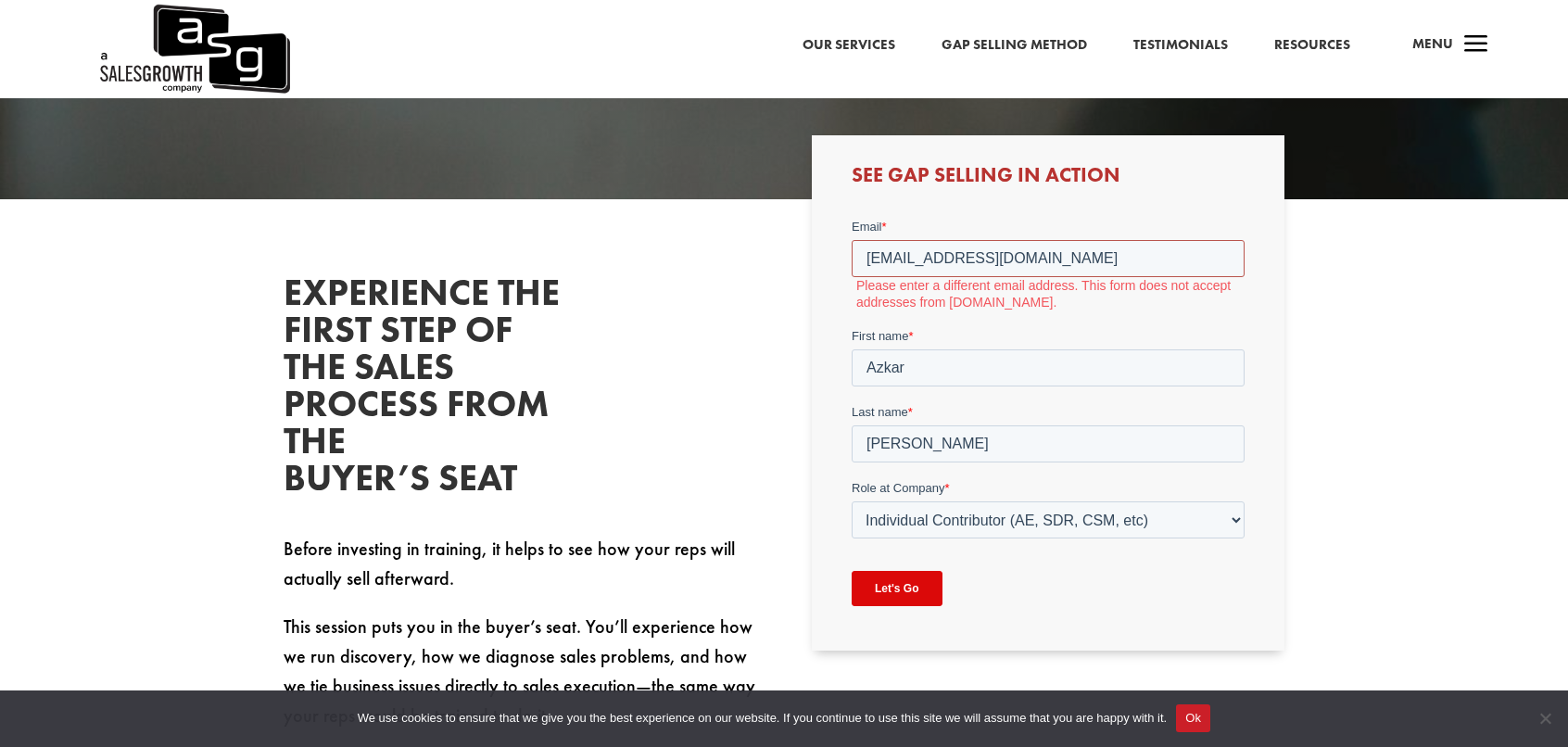 drag, startPoint x: 1125, startPoint y: 271, endPoint x: 1679, endPoint y: 521, distance: 607.79602 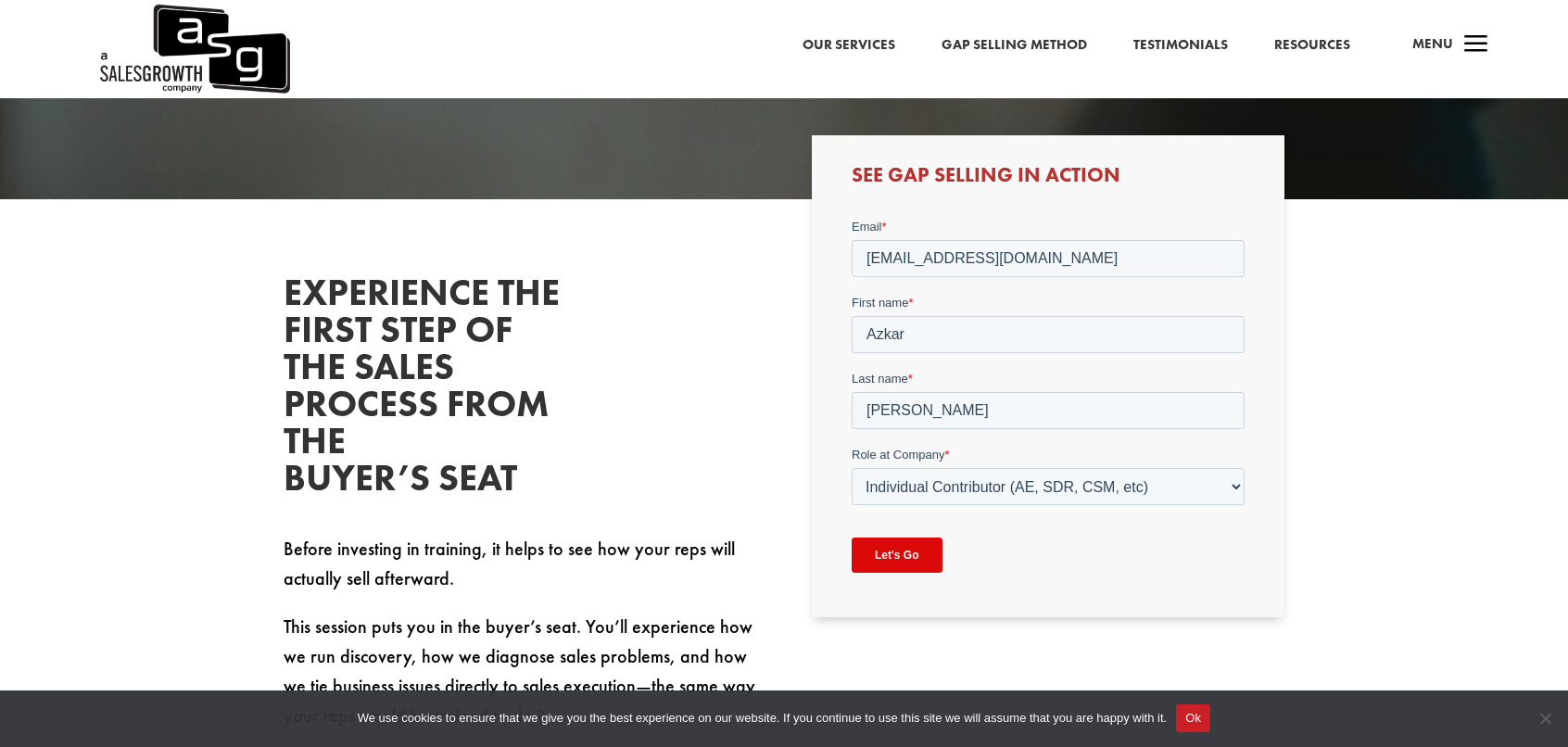 click on "Experience the First Step of the Sales Process From the Buyer’s Seat
Before investing in training, it helps to see how your reps will actually sell afterward.
This session puts you in the buyer’s seat. You’ll experience how we run discovery, how we diagnose sales problems, and how we tie business issues directly to sales execution—the same way your reps would be trained to do it.
By the end, you’ll know:
If you’re leaving money on the table because of how your team sells
What a problem-centric sales process looks like
Whether Gap Selling is a fit
See Gap Selling in Action" at bounding box center [784, 559] 